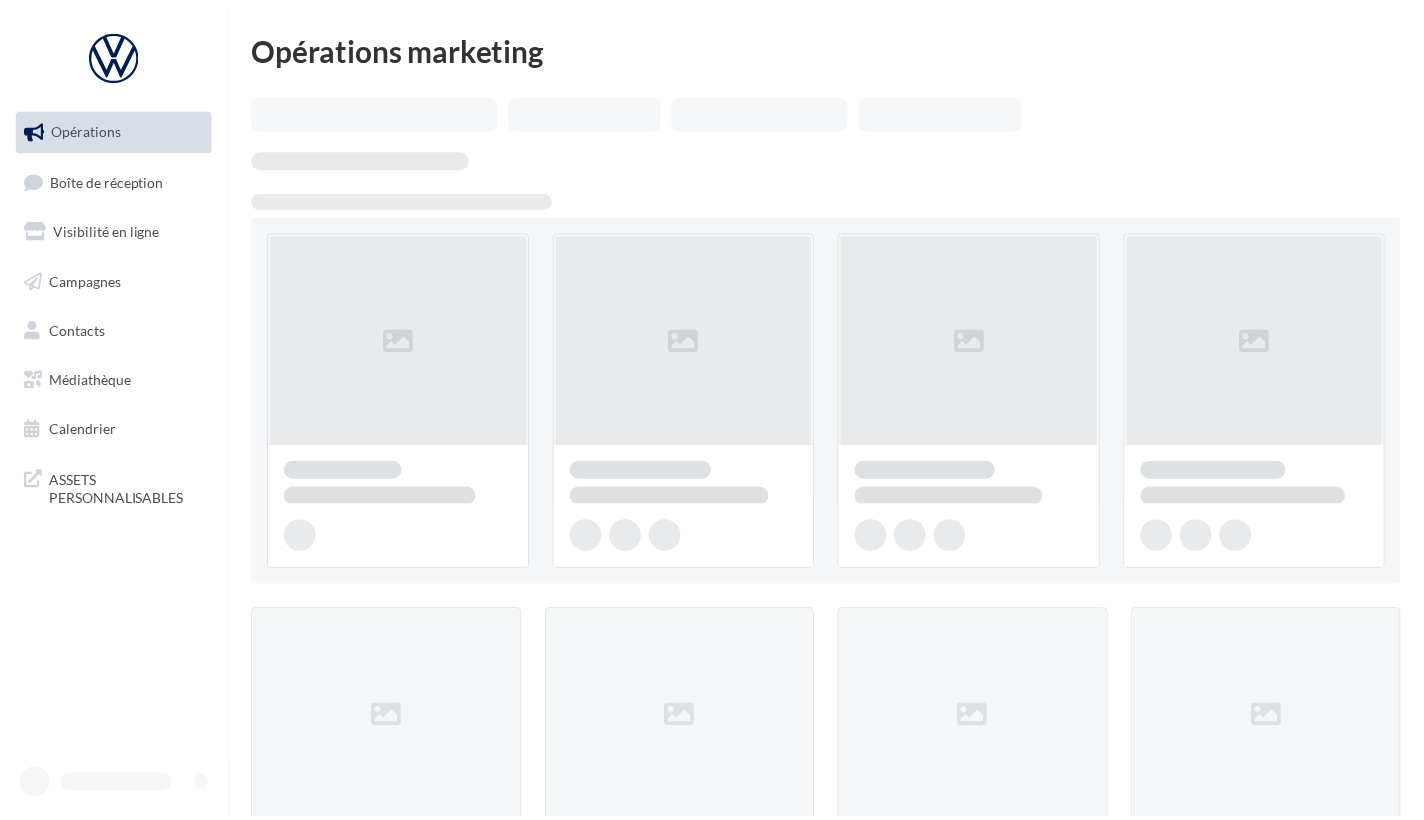 scroll, scrollTop: 0, scrollLeft: 0, axis: both 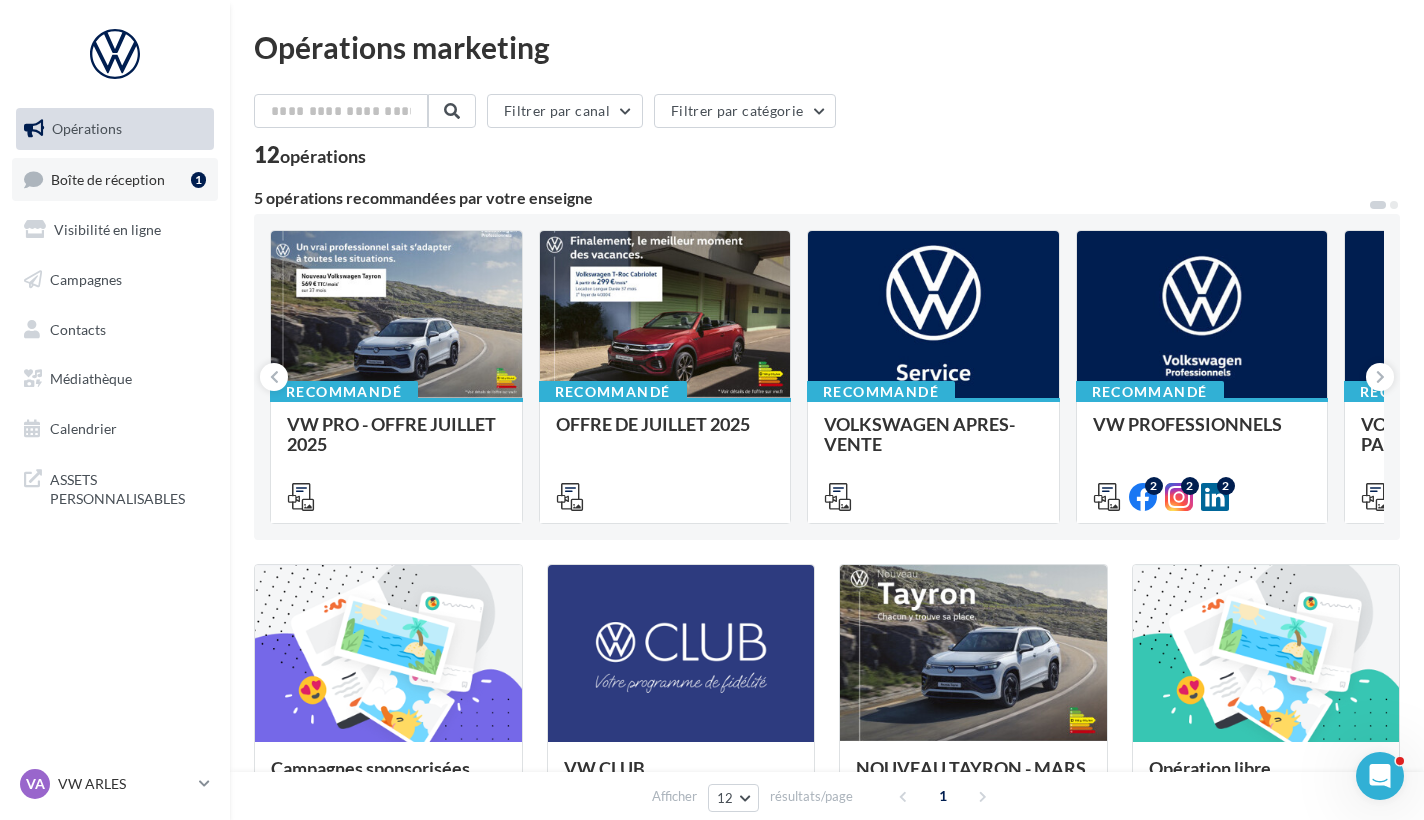click on "Boîte de réception
1" at bounding box center (115, 179) 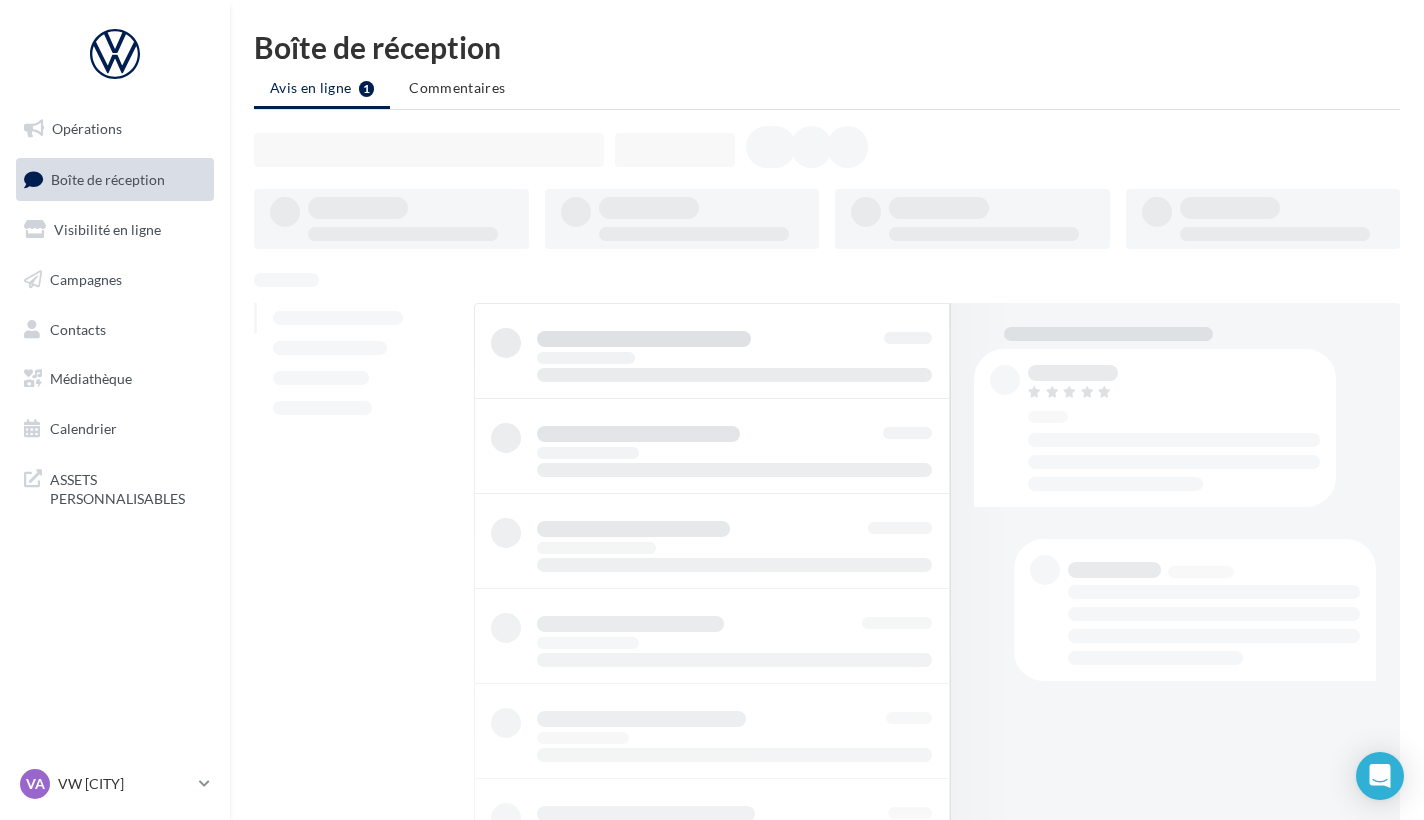 scroll, scrollTop: 0, scrollLeft: 0, axis: both 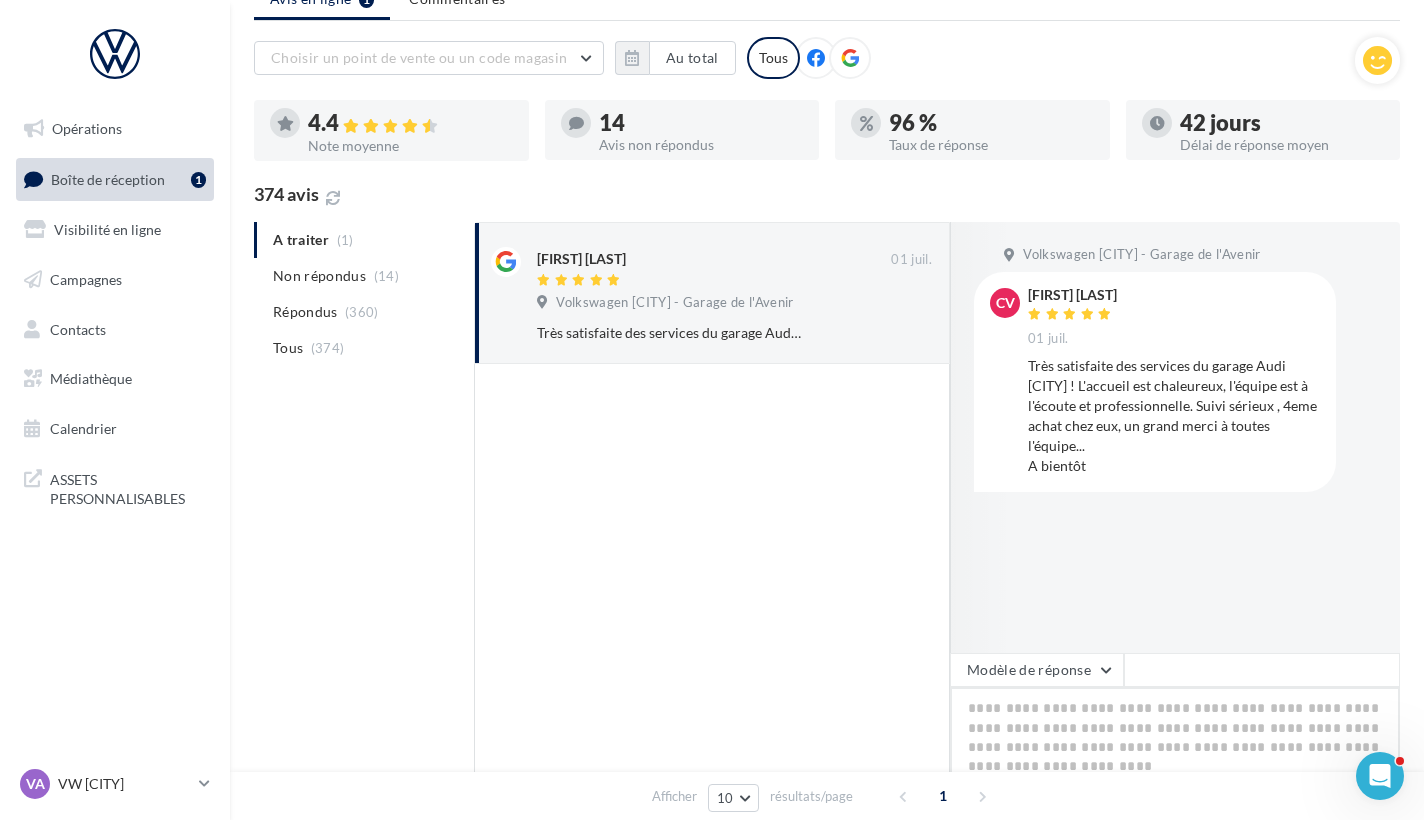 click at bounding box center [1175, 749] 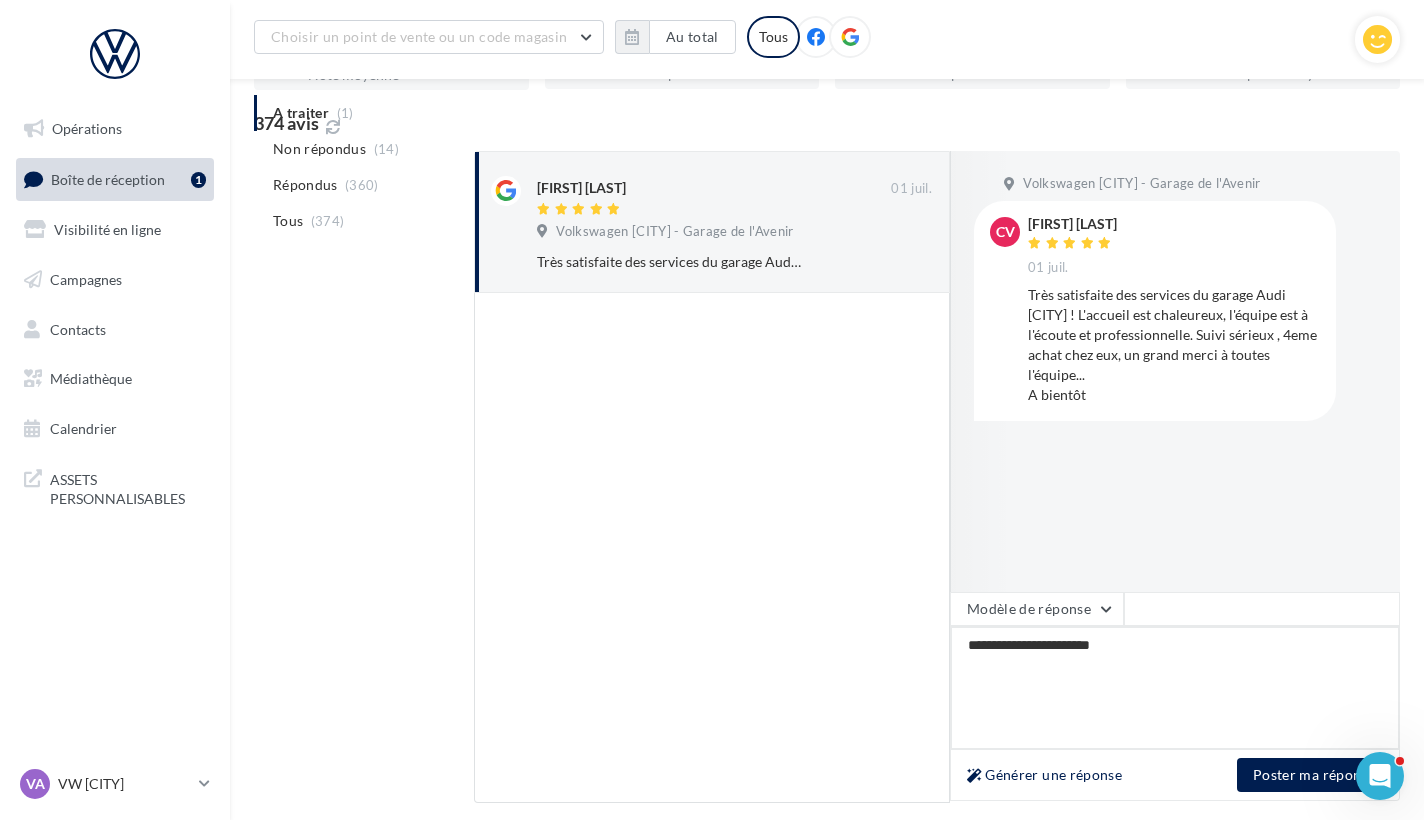 scroll, scrollTop: 304, scrollLeft: 0, axis: vertical 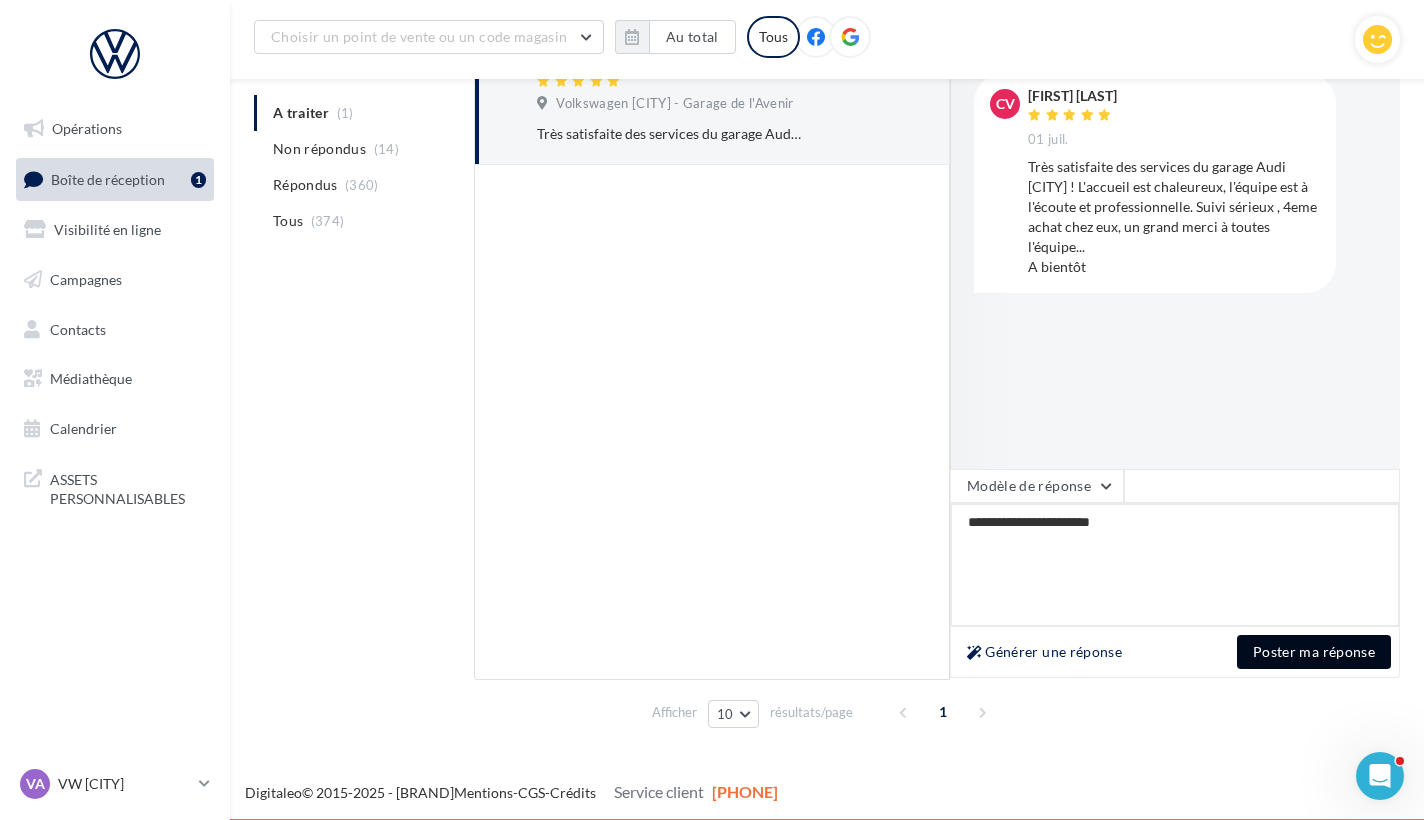 type on "**********" 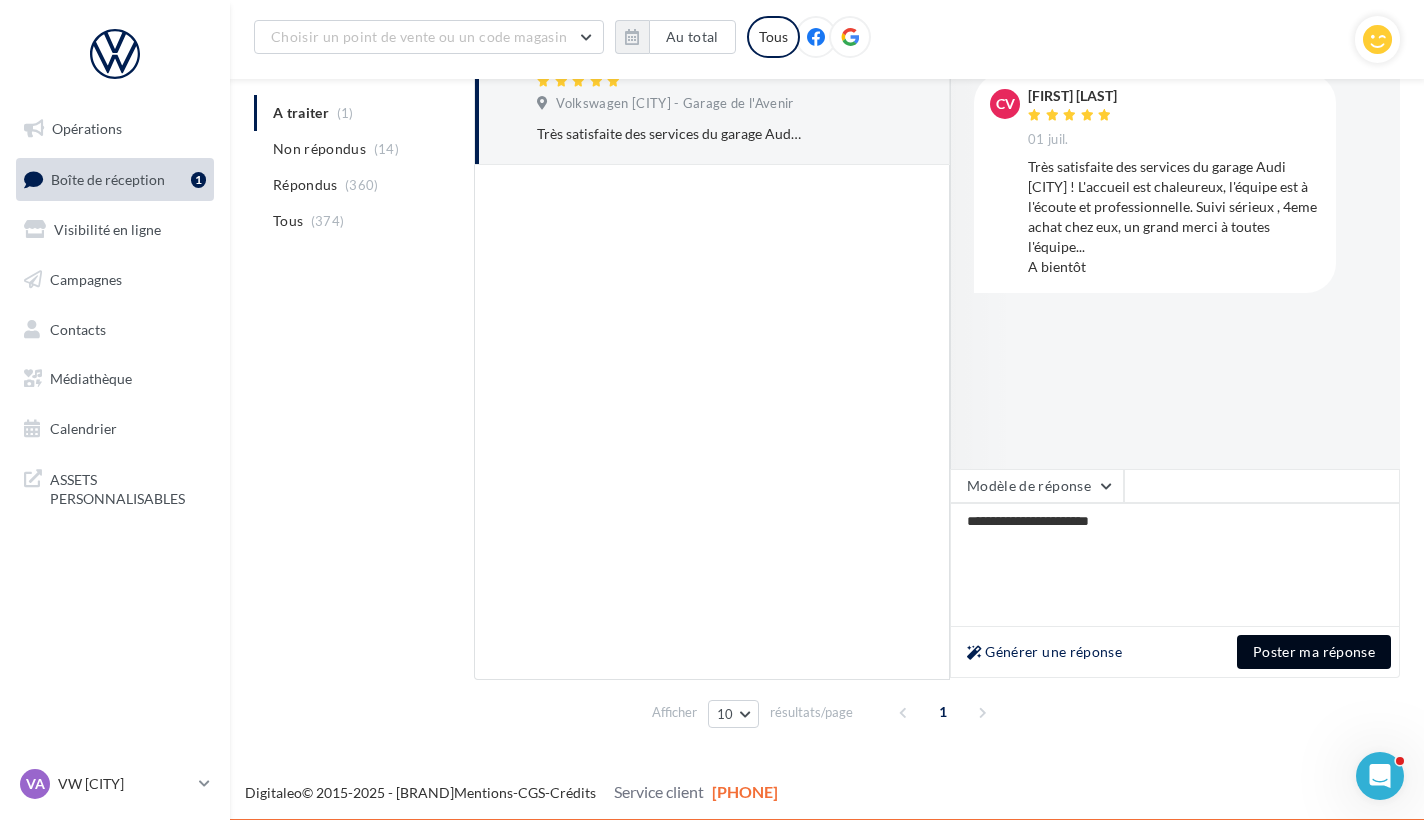 click on "Poster ma réponse" at bounding box center [1314, 652] 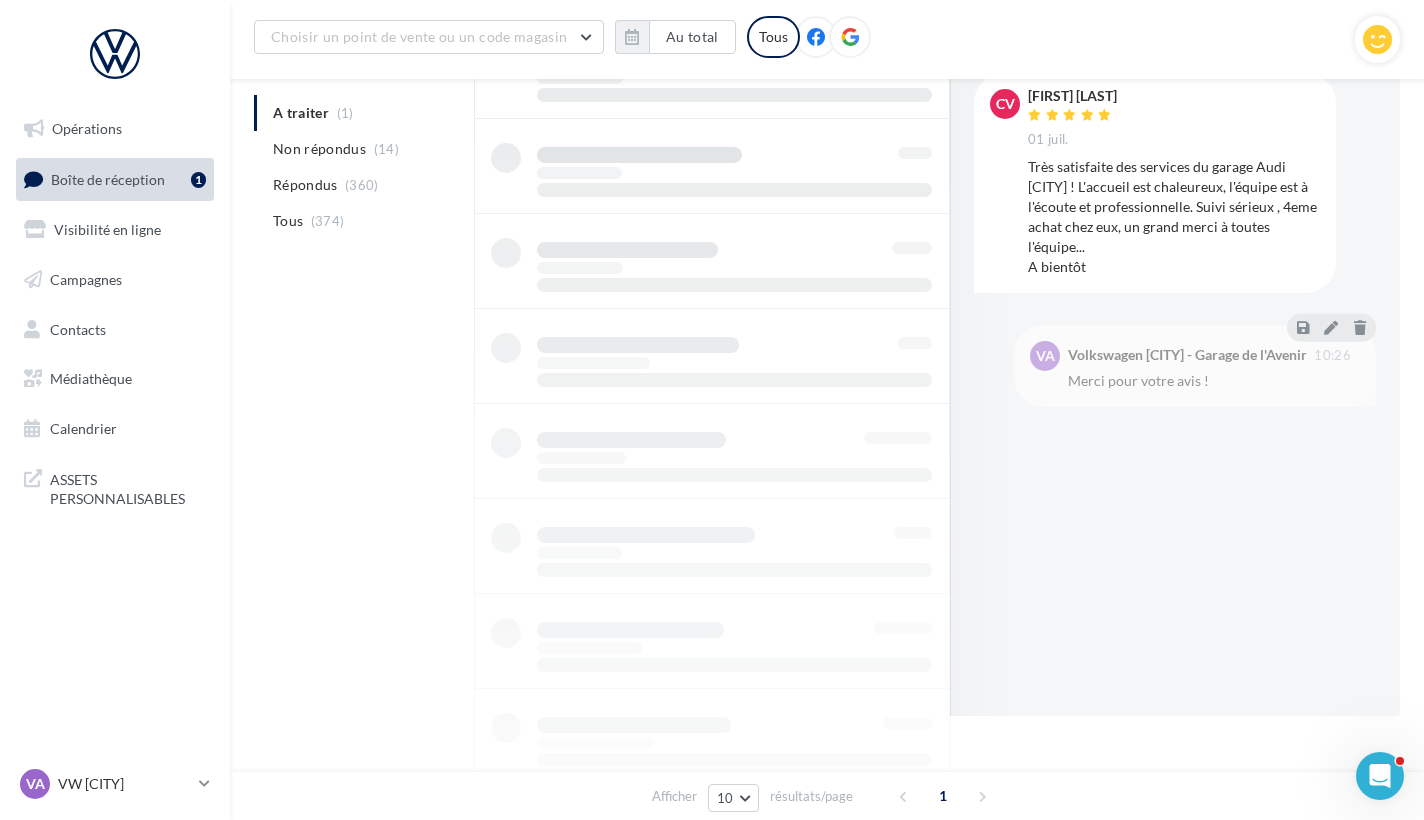 scroll, scrollTop: 32, scrollLeft: 0, axis: vertical 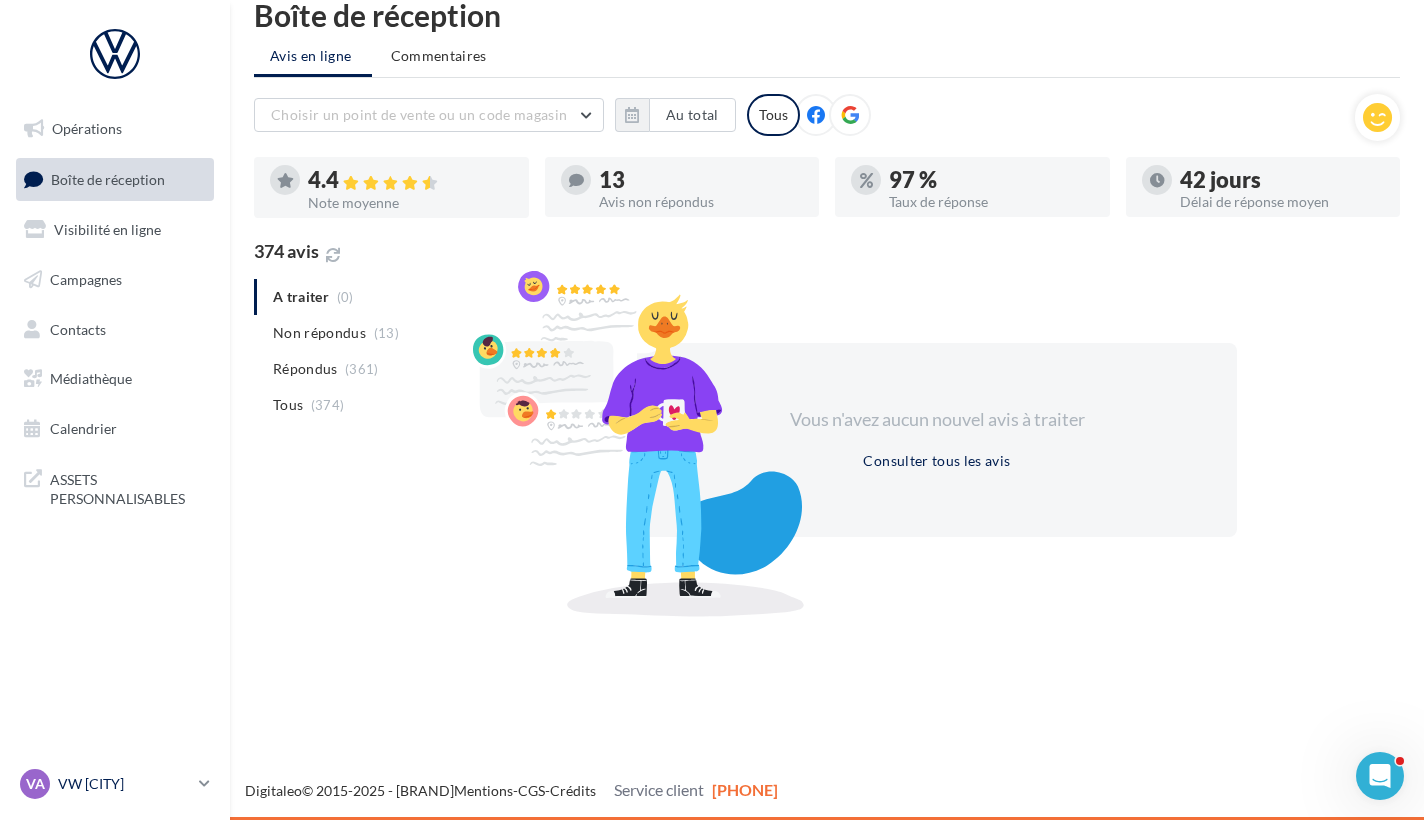 click on "VW [CITY]" at bounding box center (124, 784) 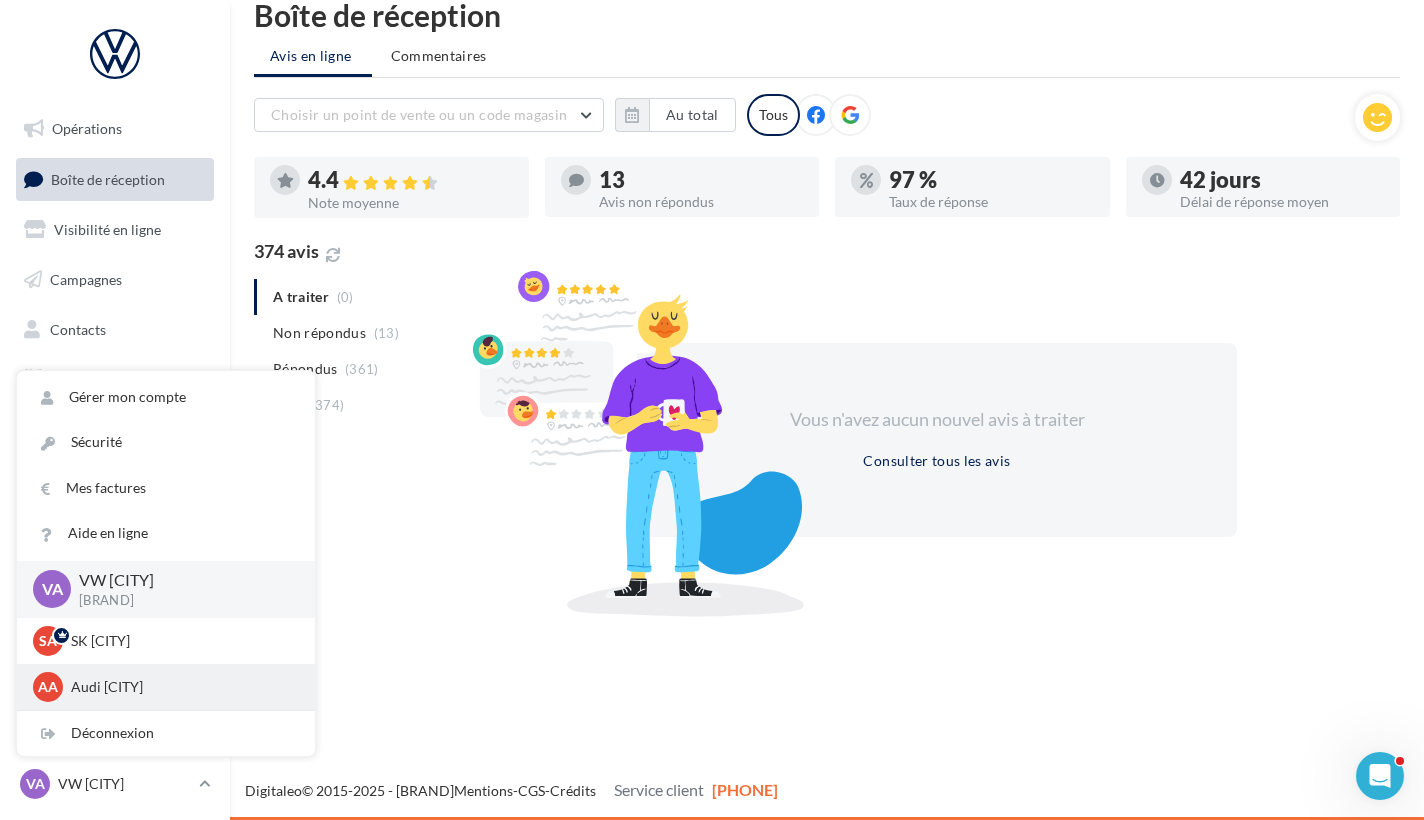 click on "Audi [CITY]" at bounding box center (181, 641) 